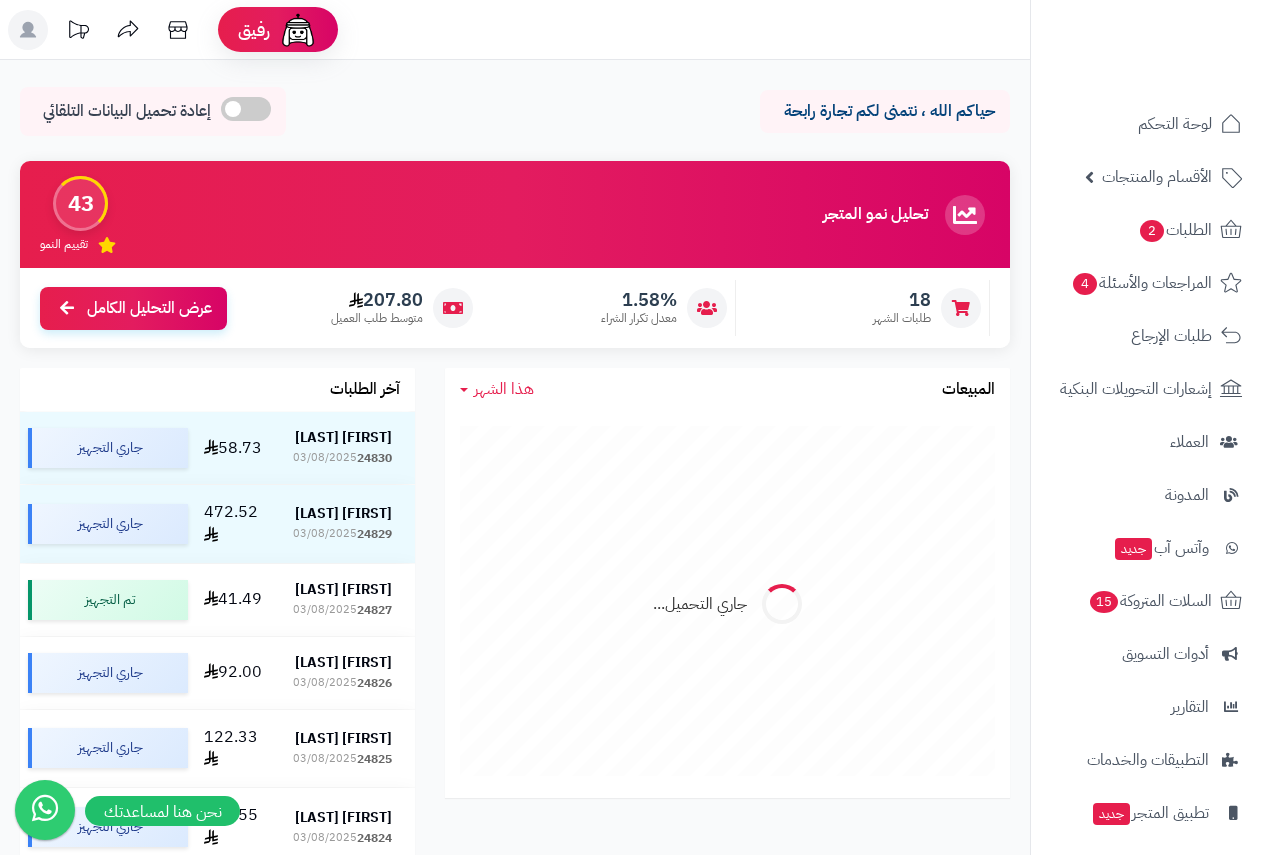 scroll, scrollTop: 0, scrollLeft: 0, axis: both 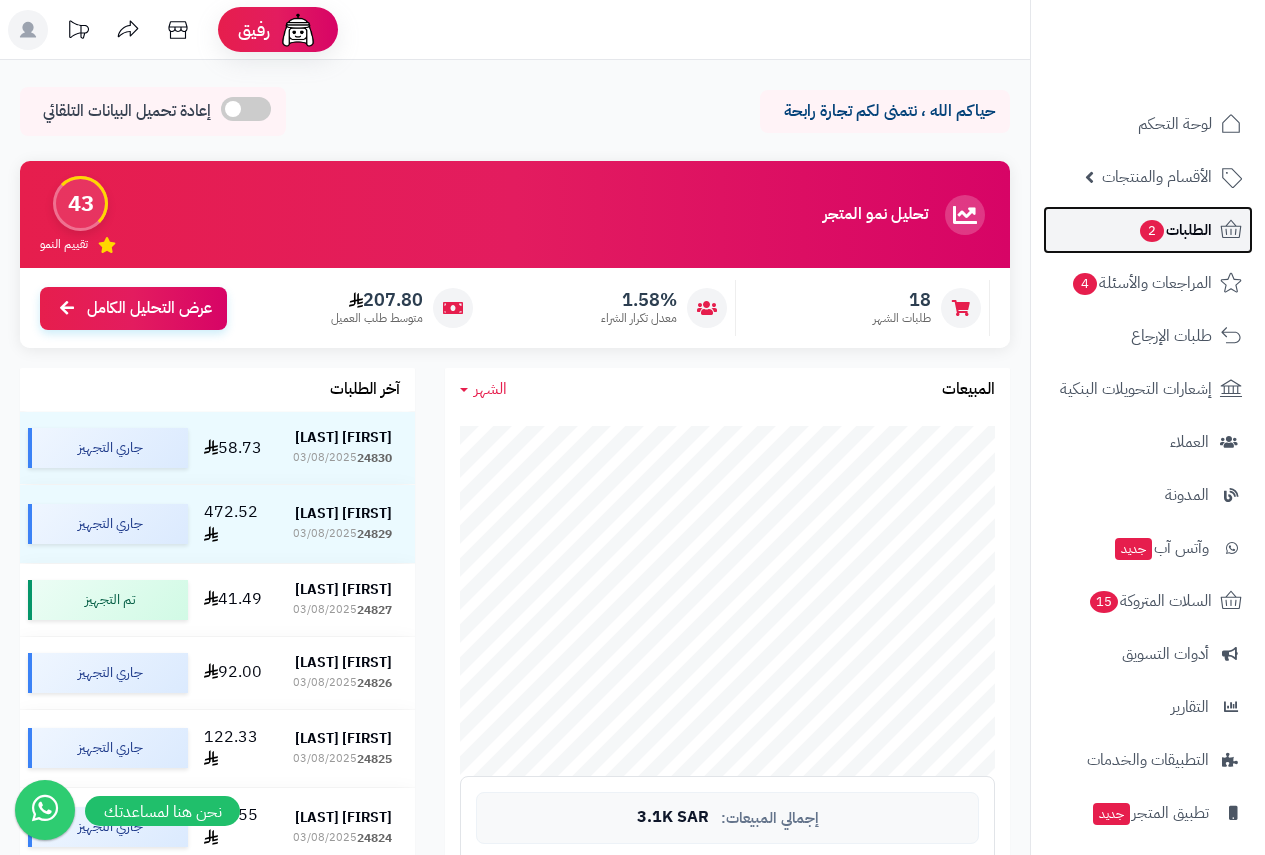 click on "الطلبات  2" at bounding box center (1175, 230) 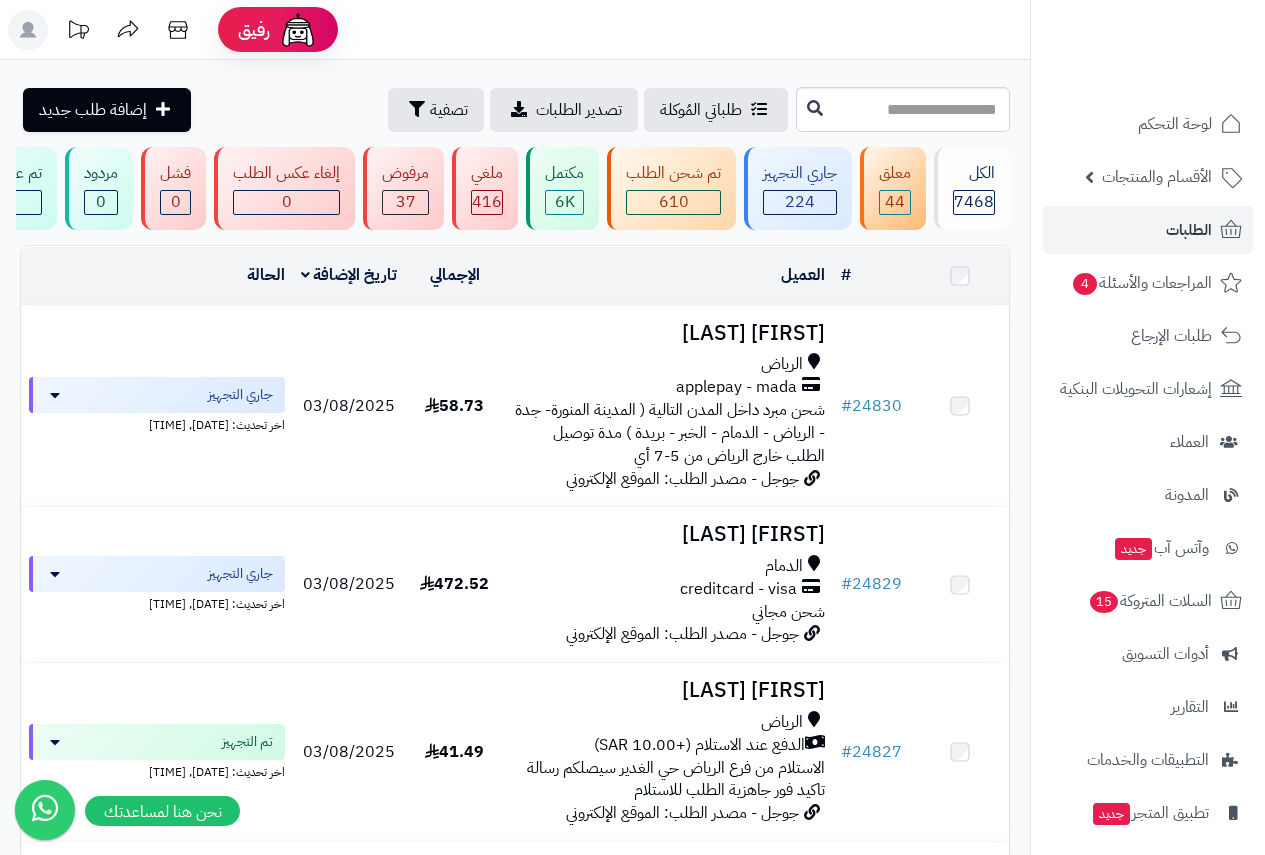 scroll, scrollTop: 0, scrollLeft: 0, axis: both 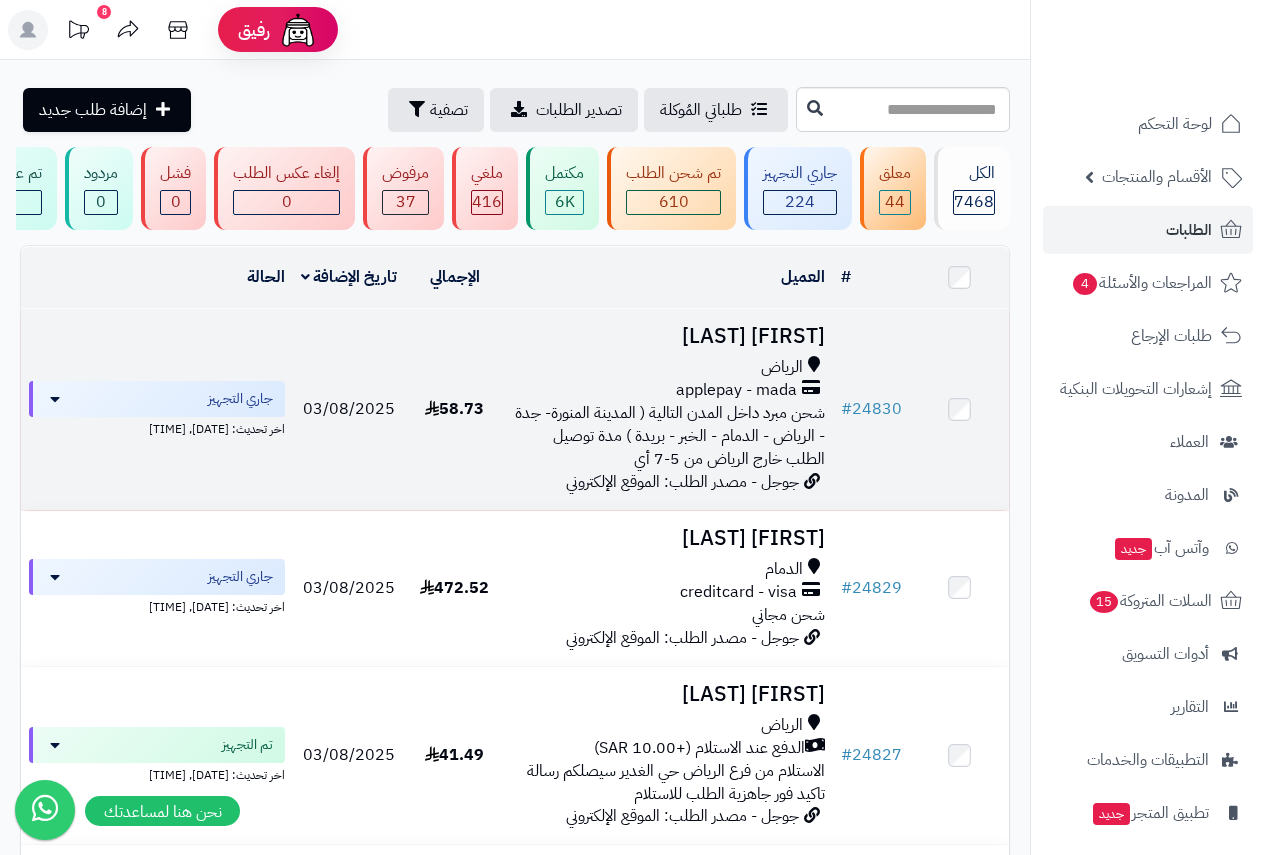 click on "الرياض" at bounding box center (782, 367) 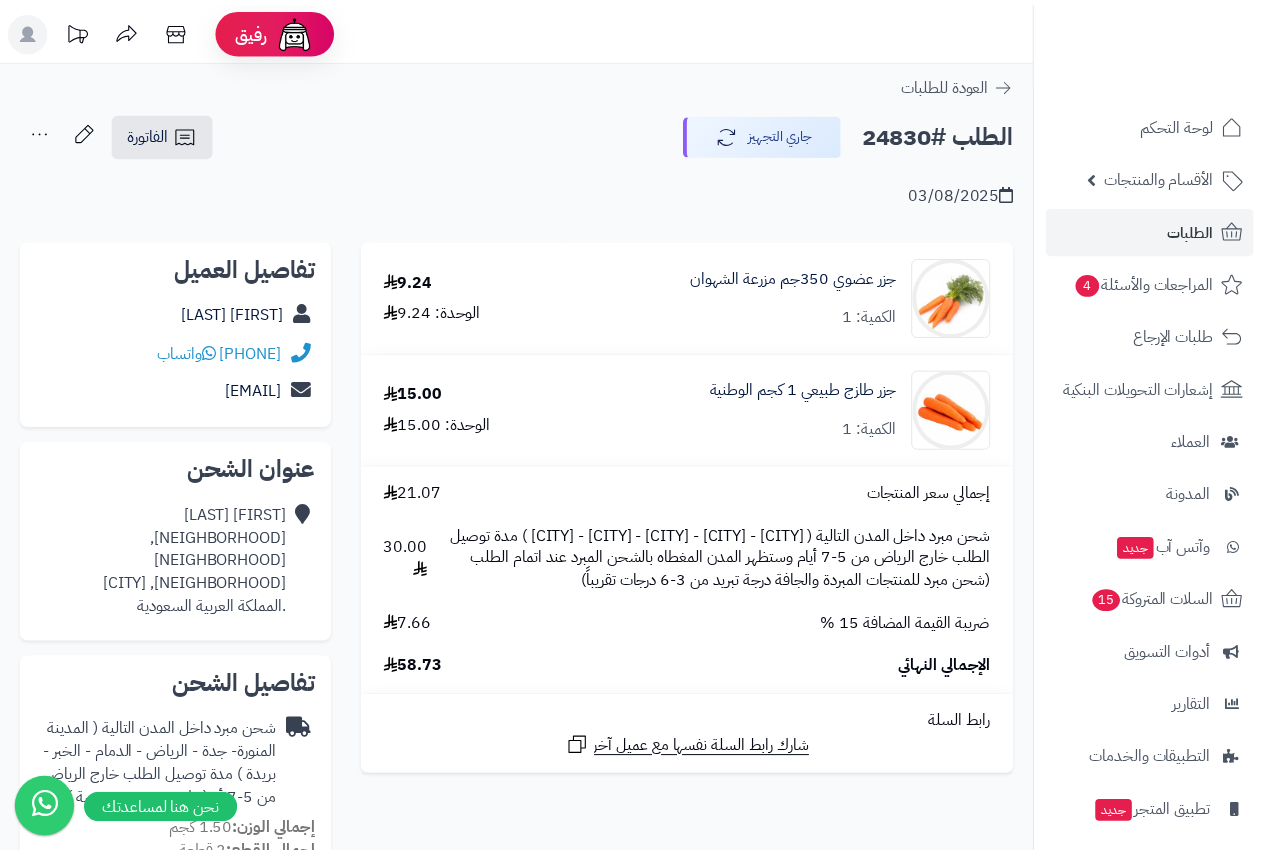 scroll, scrollTop: 0, scrollLeft: 0, axis: both 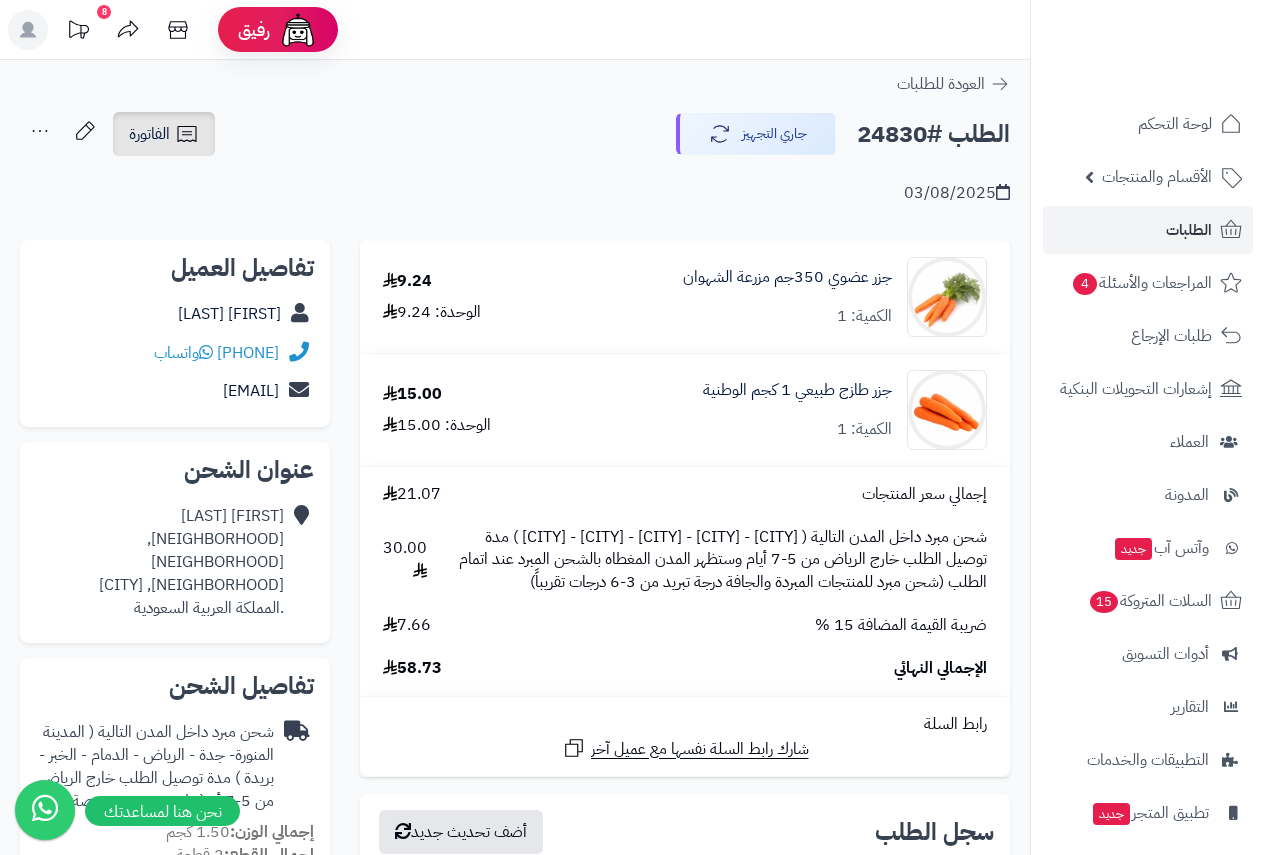 click on "الفاتورة" at bounding box center (164, 134) 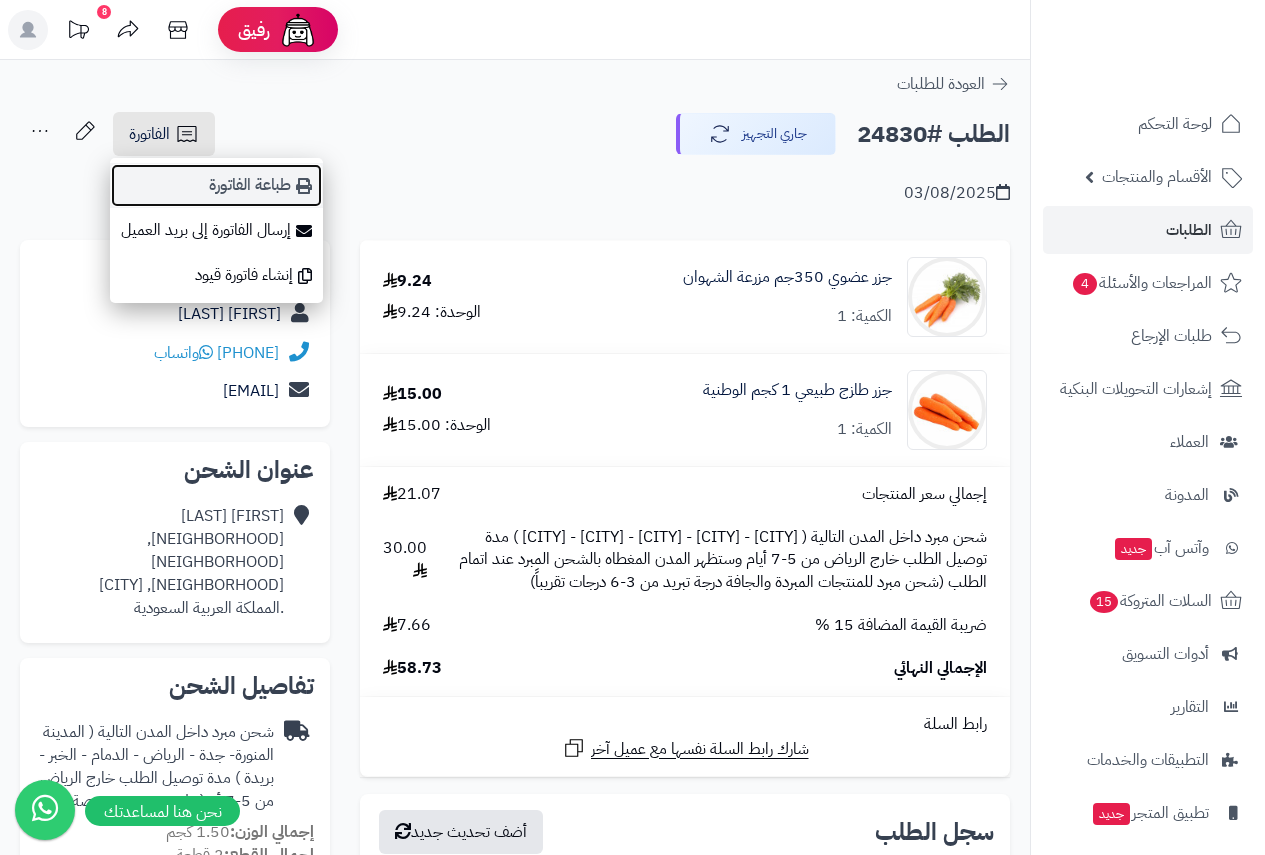 click on "طباعة الفاتورة" at bounding box center [216, 185] 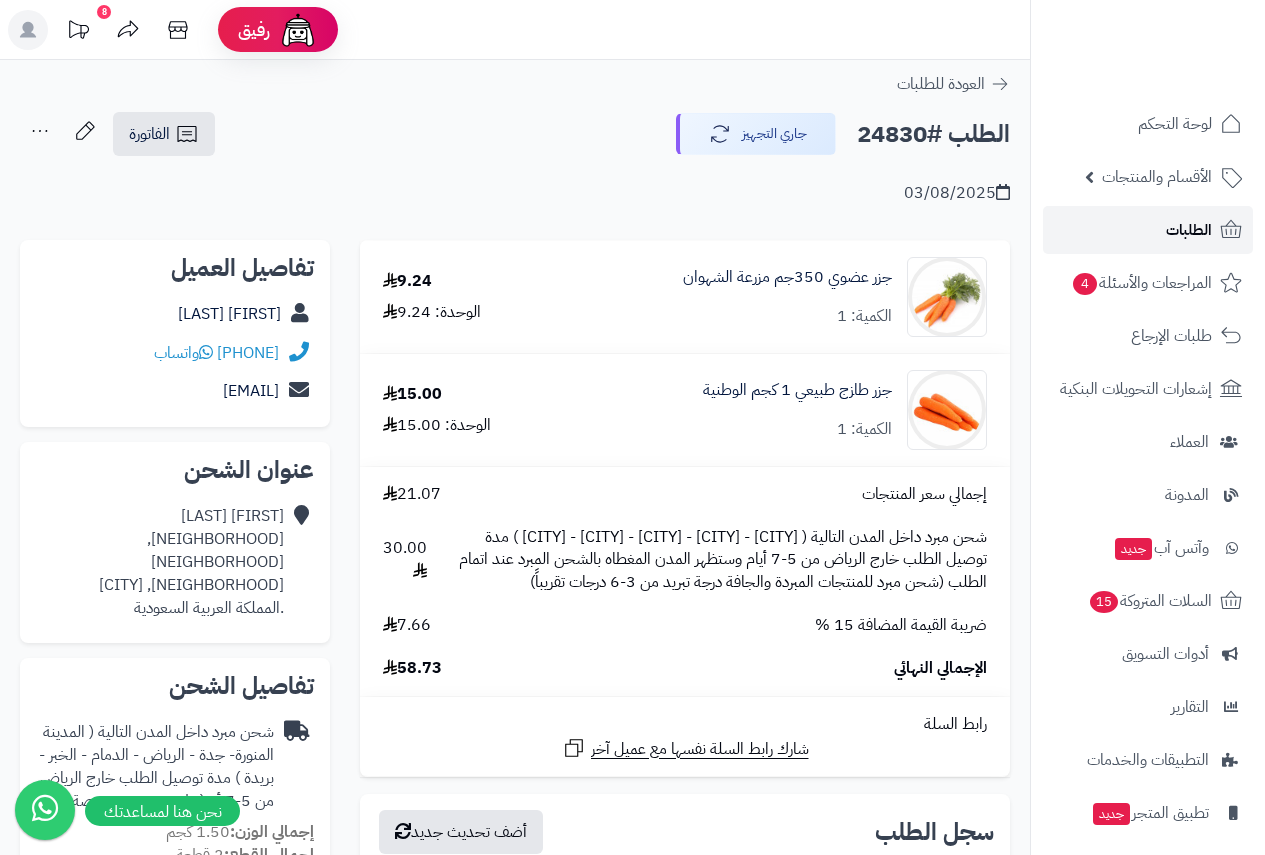 click on "الطلبات" at bounding box center (1189, 230) 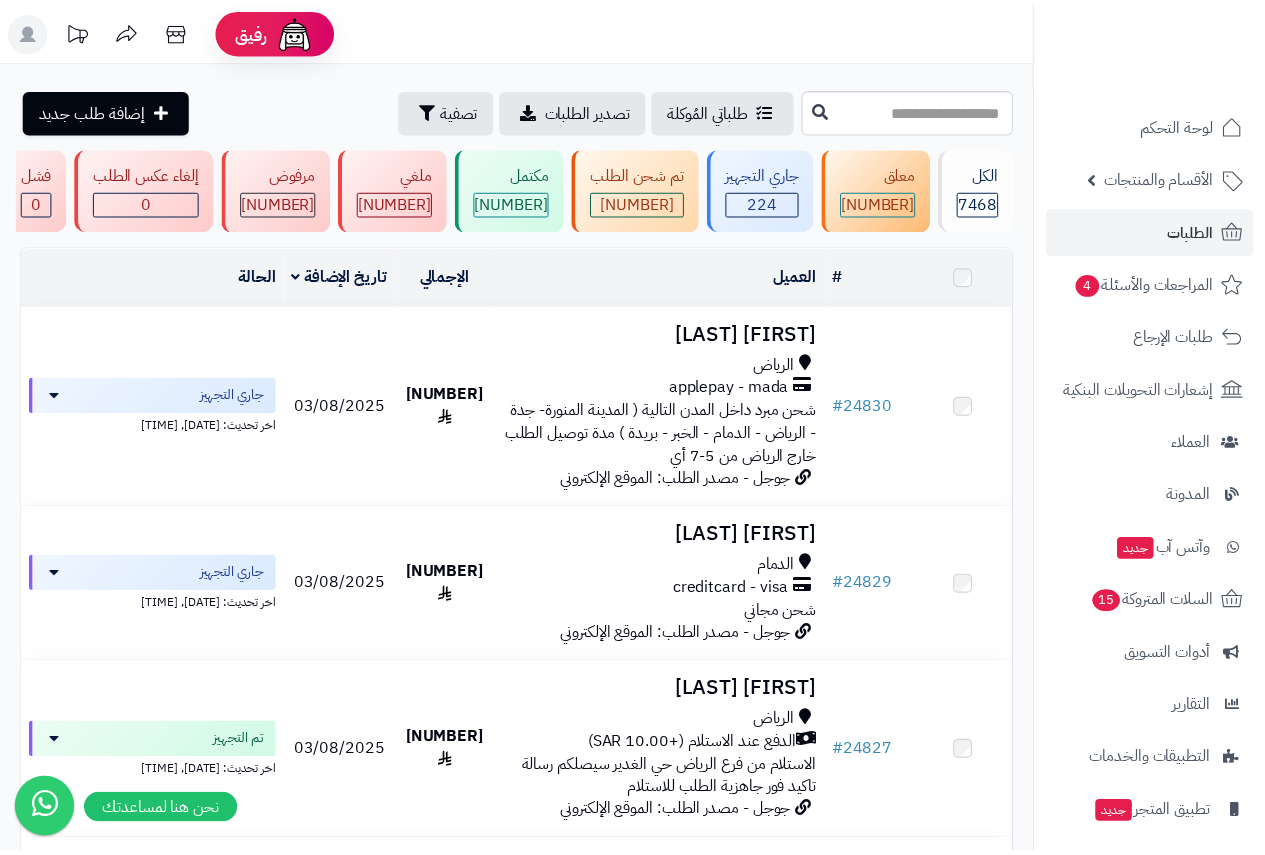scroll, scrollTop: 0, scrollLeft: 0, axis: both 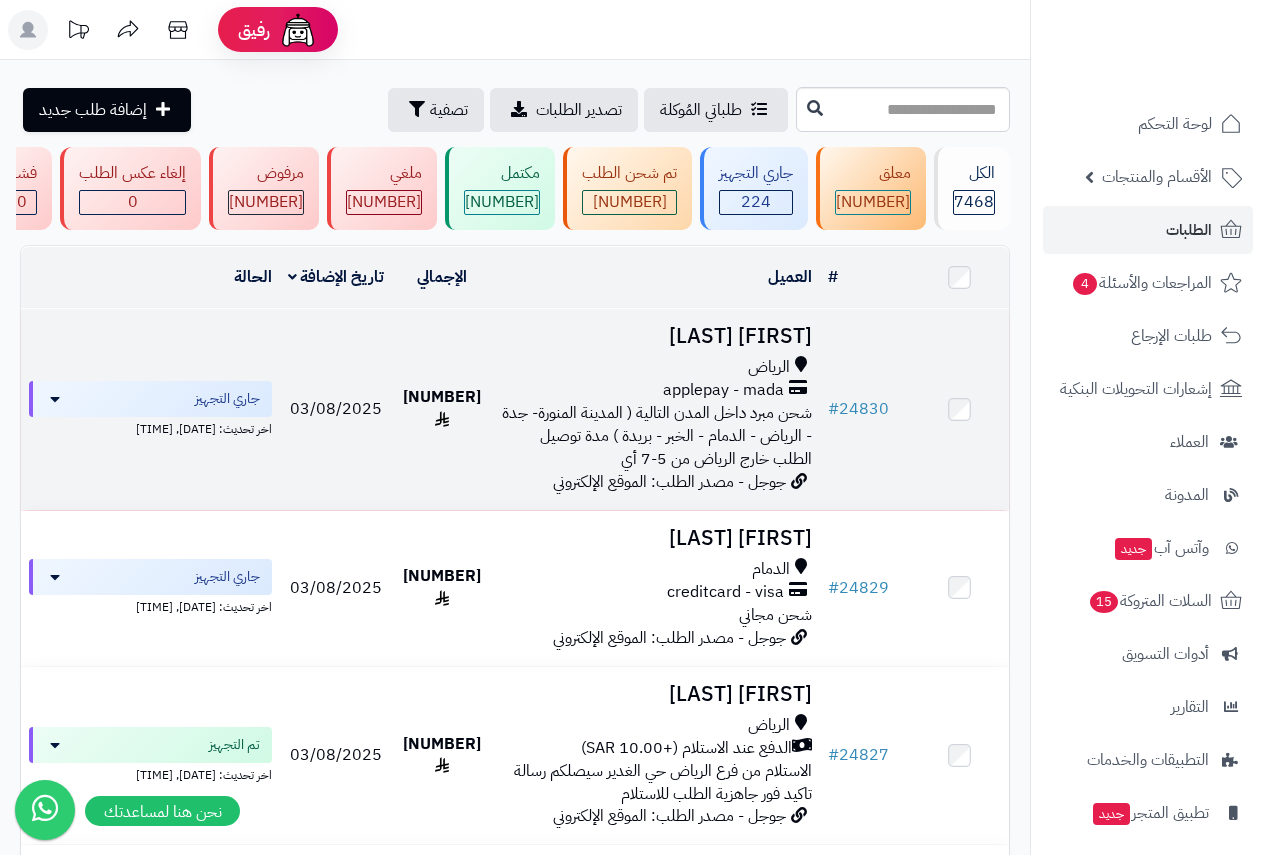 click at bounding box center [798, 390] 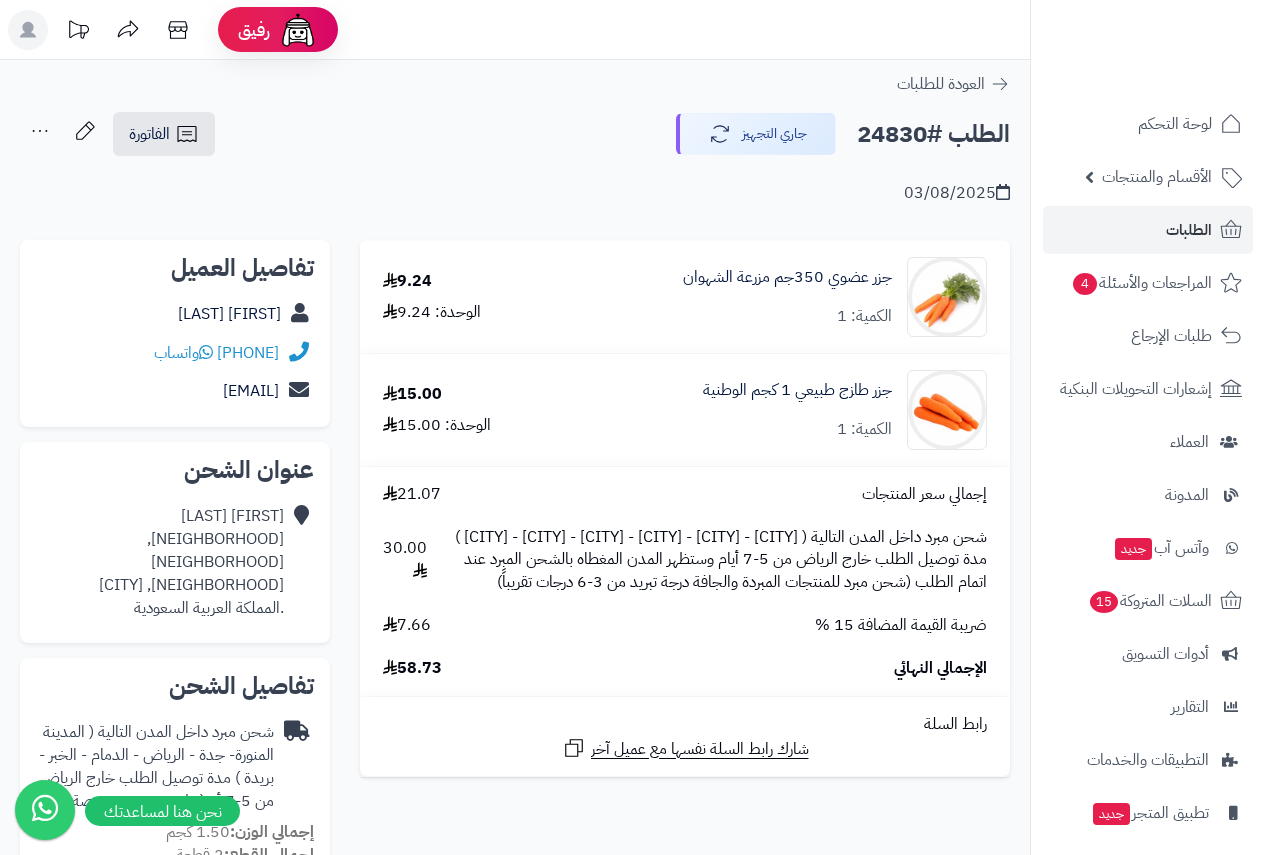 scroll, scrollTop: 0, scrollLeft: 0, axis: both 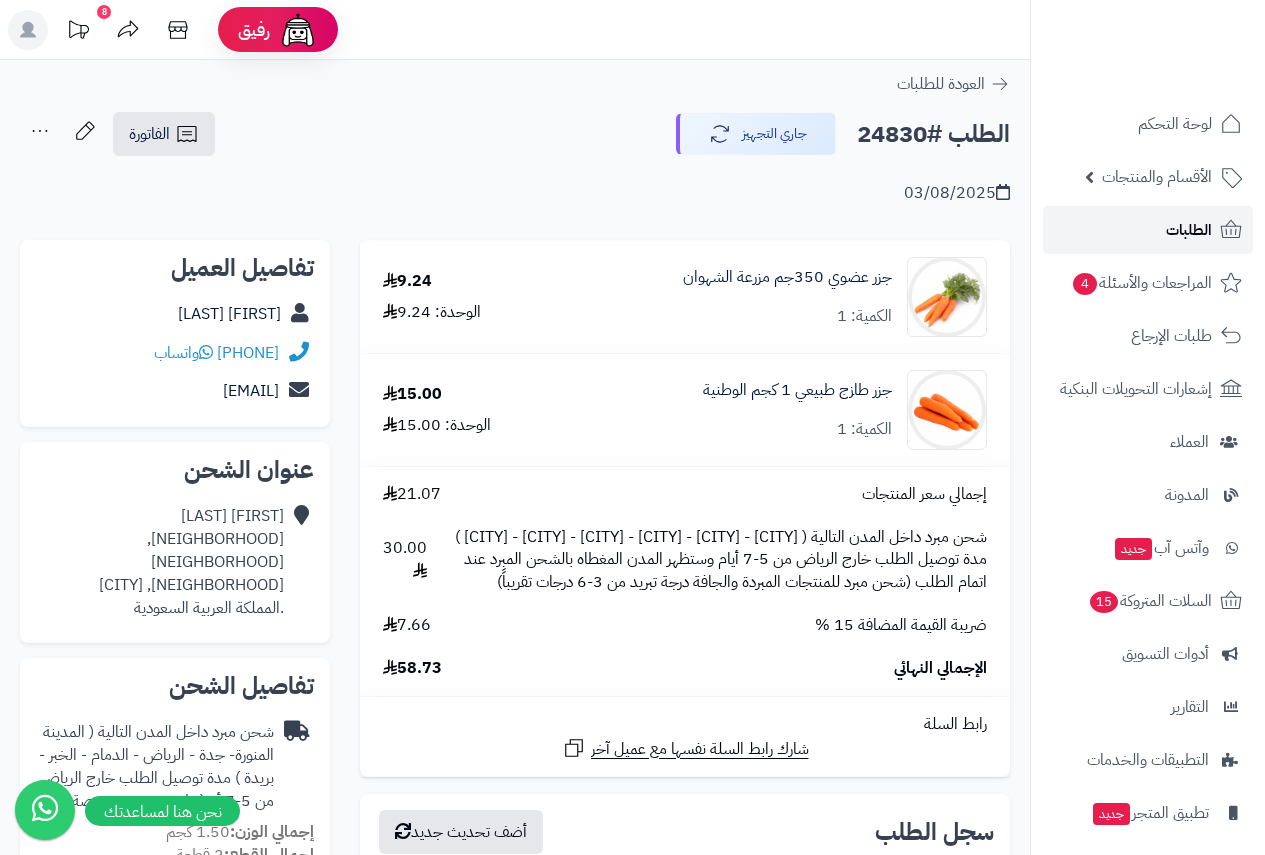 click on "الطلبات" at bounding box center (1189, 230) 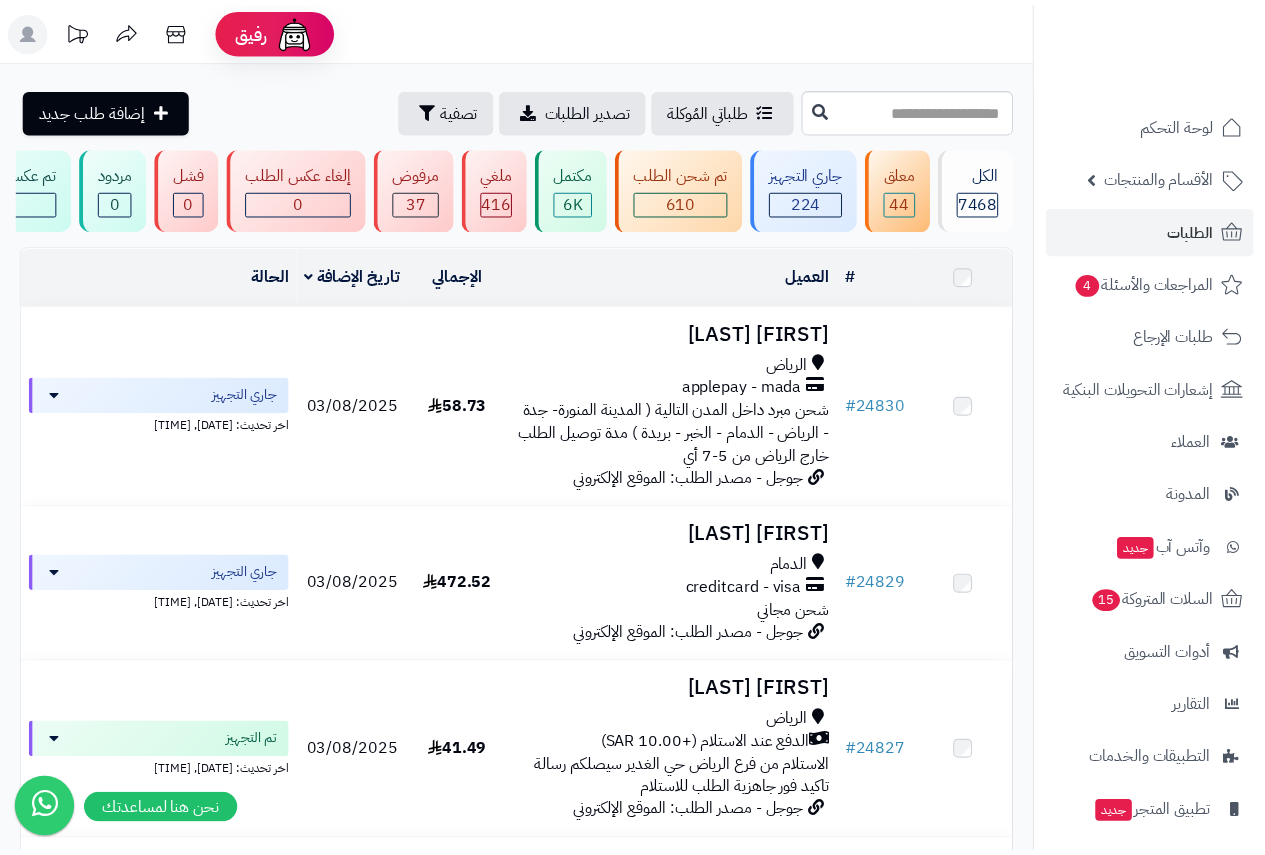 scroll, scrollTop: 0, scrollLeft: 0, axis: both 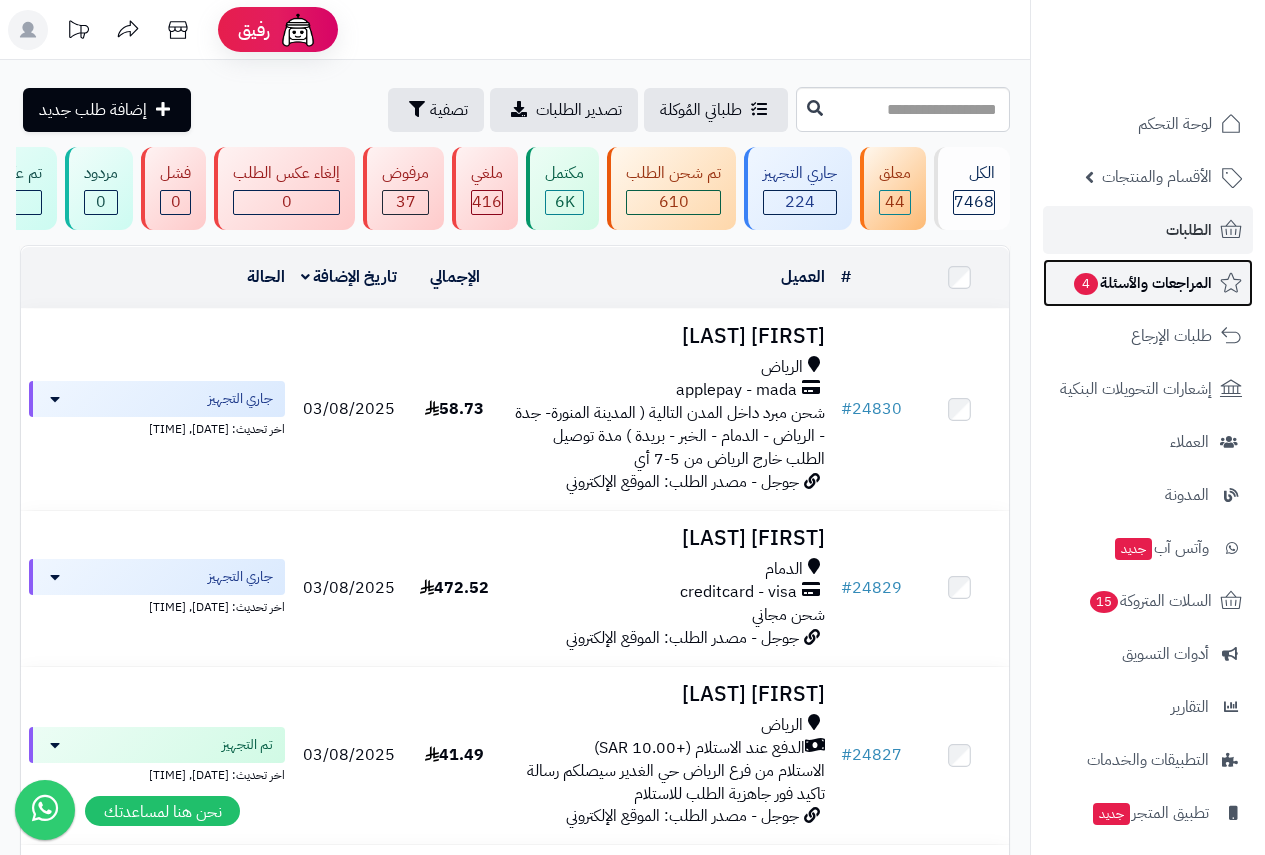 click on "المراجعات والأسئلة  4" at bounding box center (1142, 283) 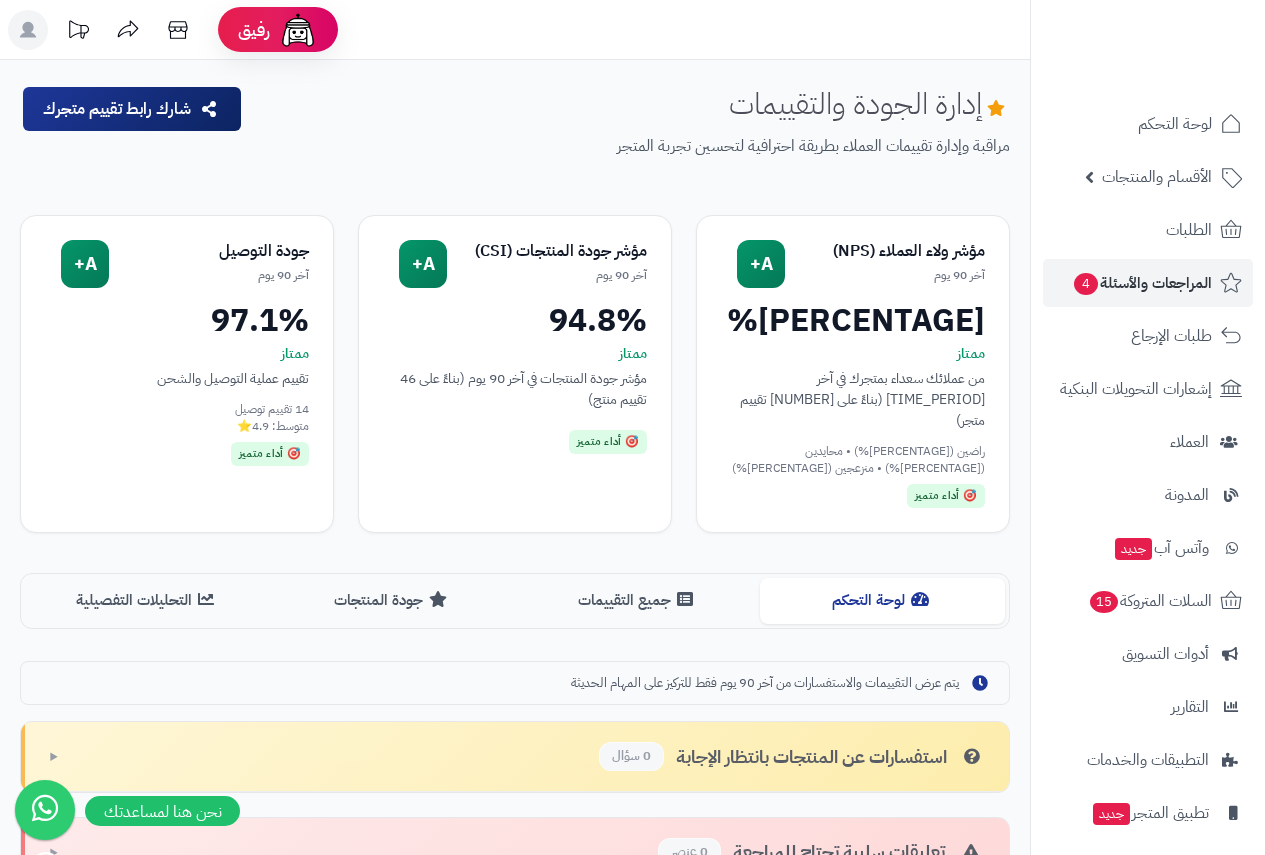 scroll, scrollTop: 0, scrollLeft: 0, axis: both 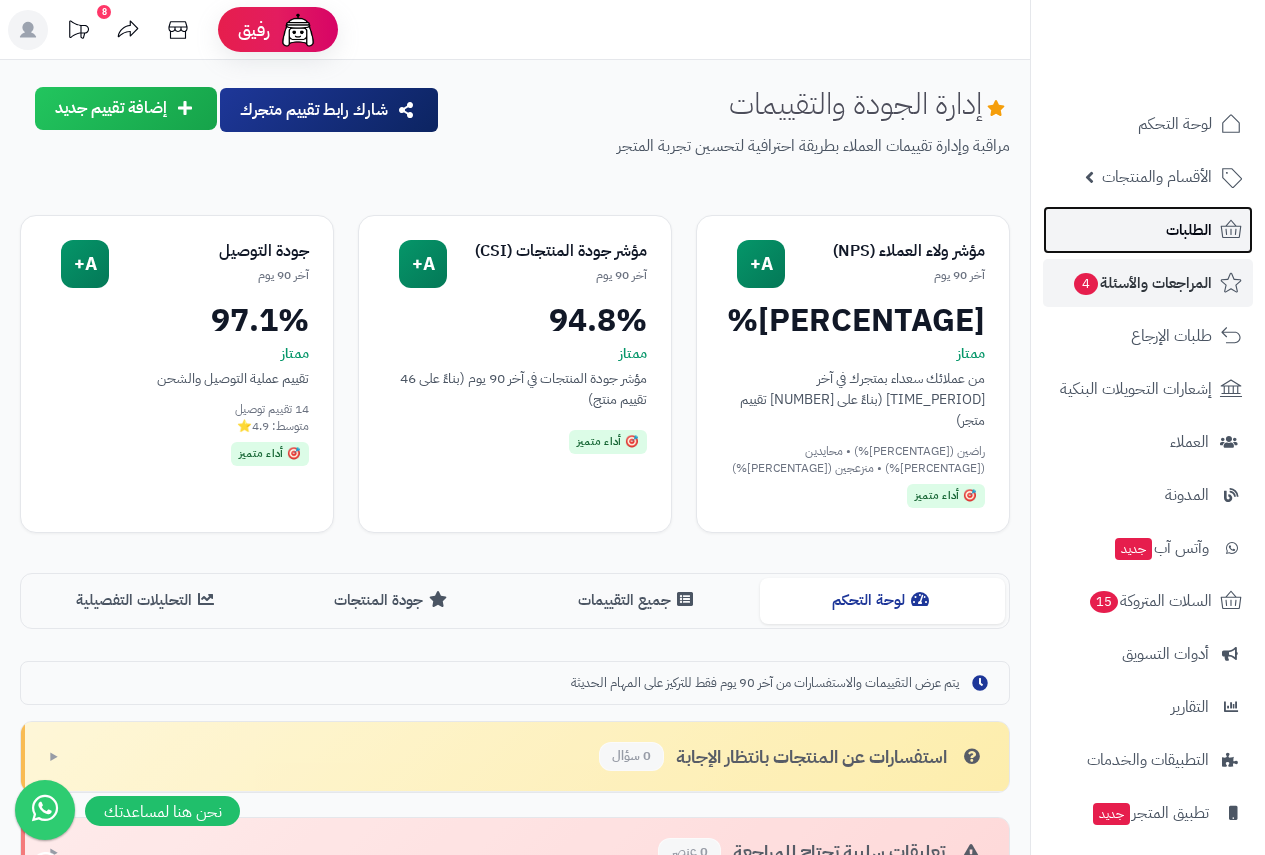 click on "الطلبات" at bounding box center (1189, 230) 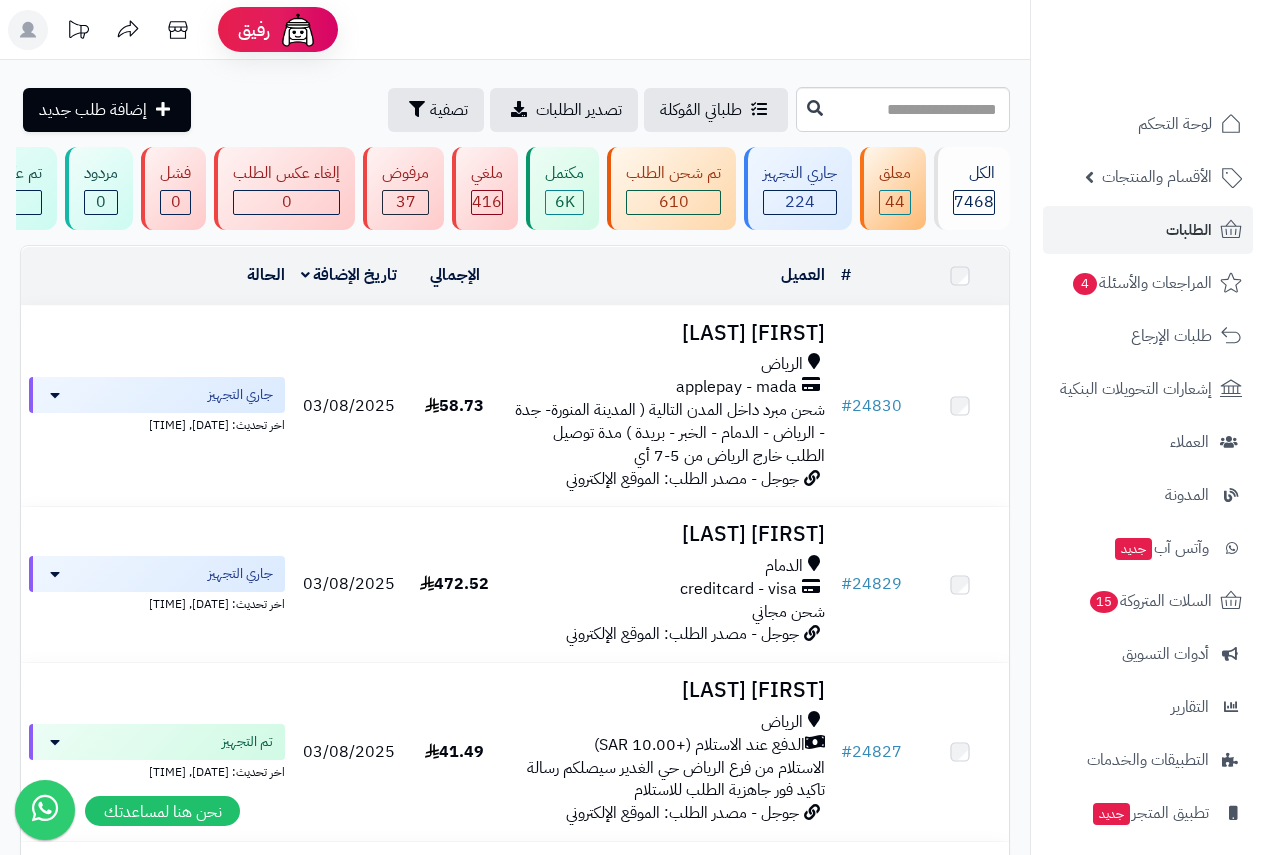 scroll, scrollTop: 0, scrollLeft: 0, axis: both 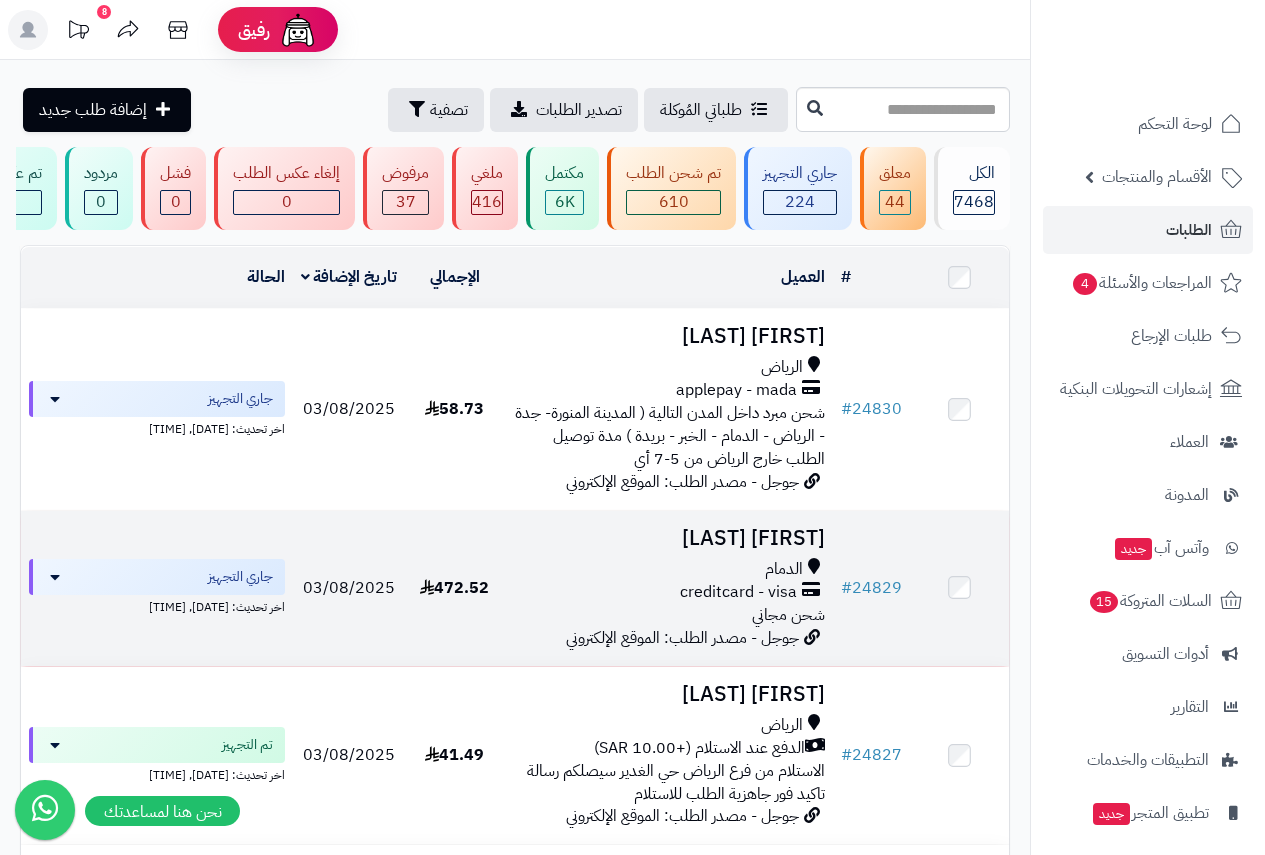 click on "creditcard - visa" at bounding box center (738, 592) 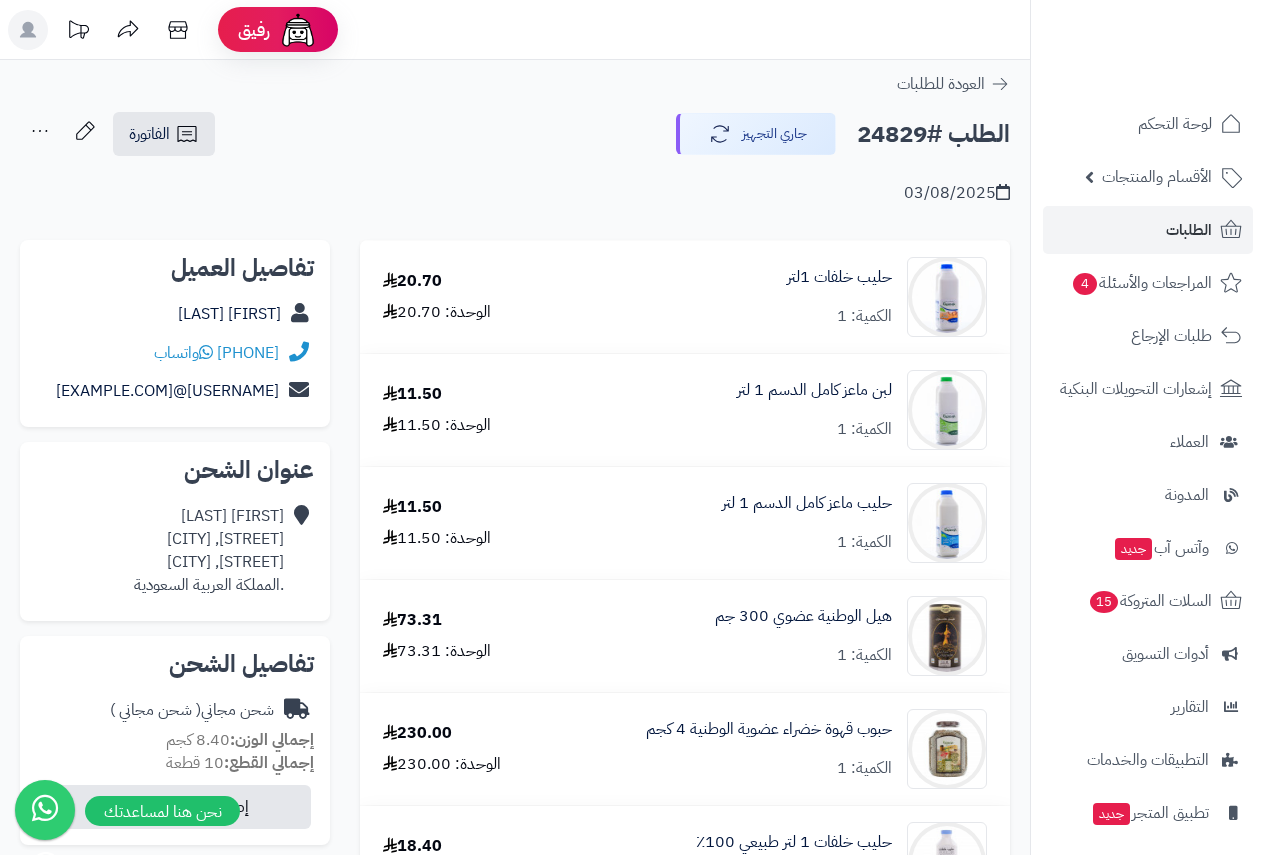 scroll, scrollTop: 0, scrollLeft: 0, axis: both 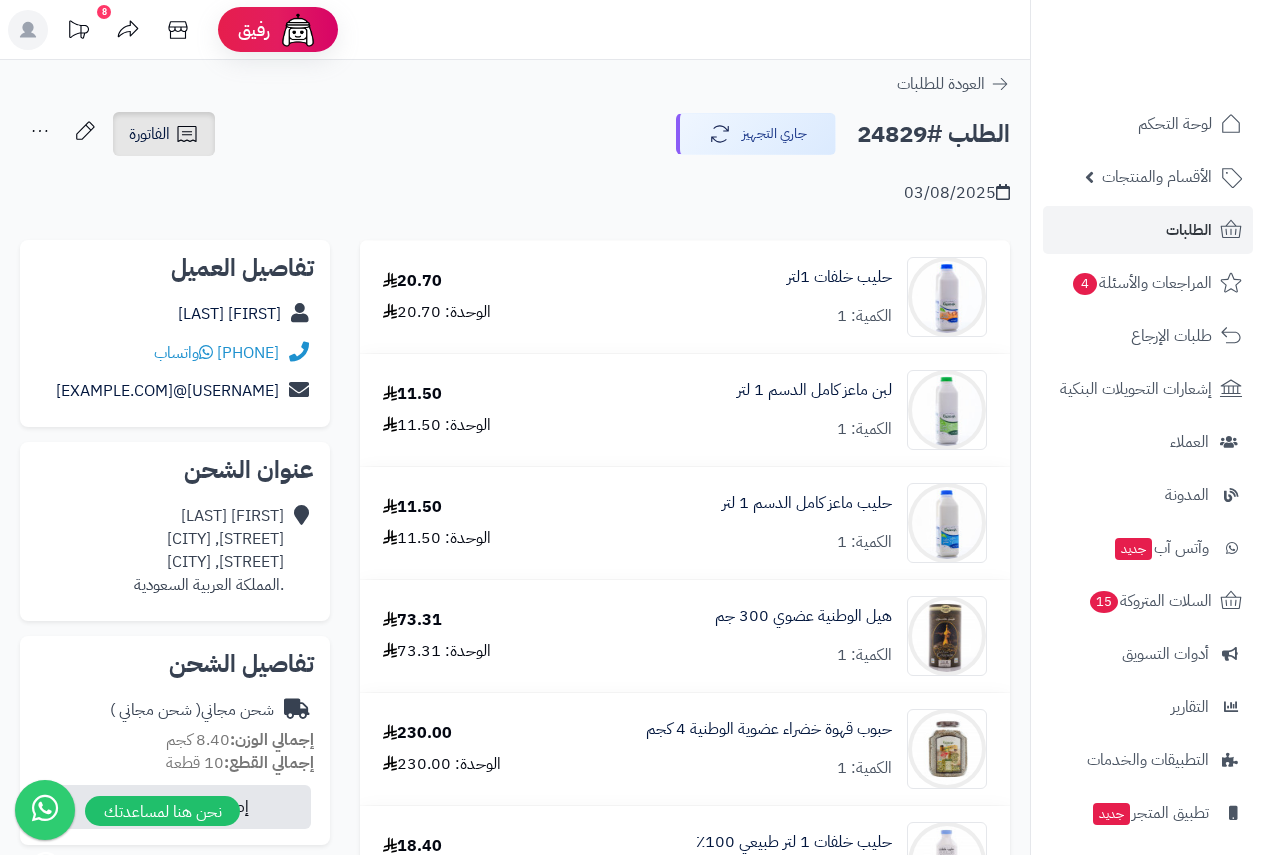click on "الفاتورة" at bounding box center (149, 134) 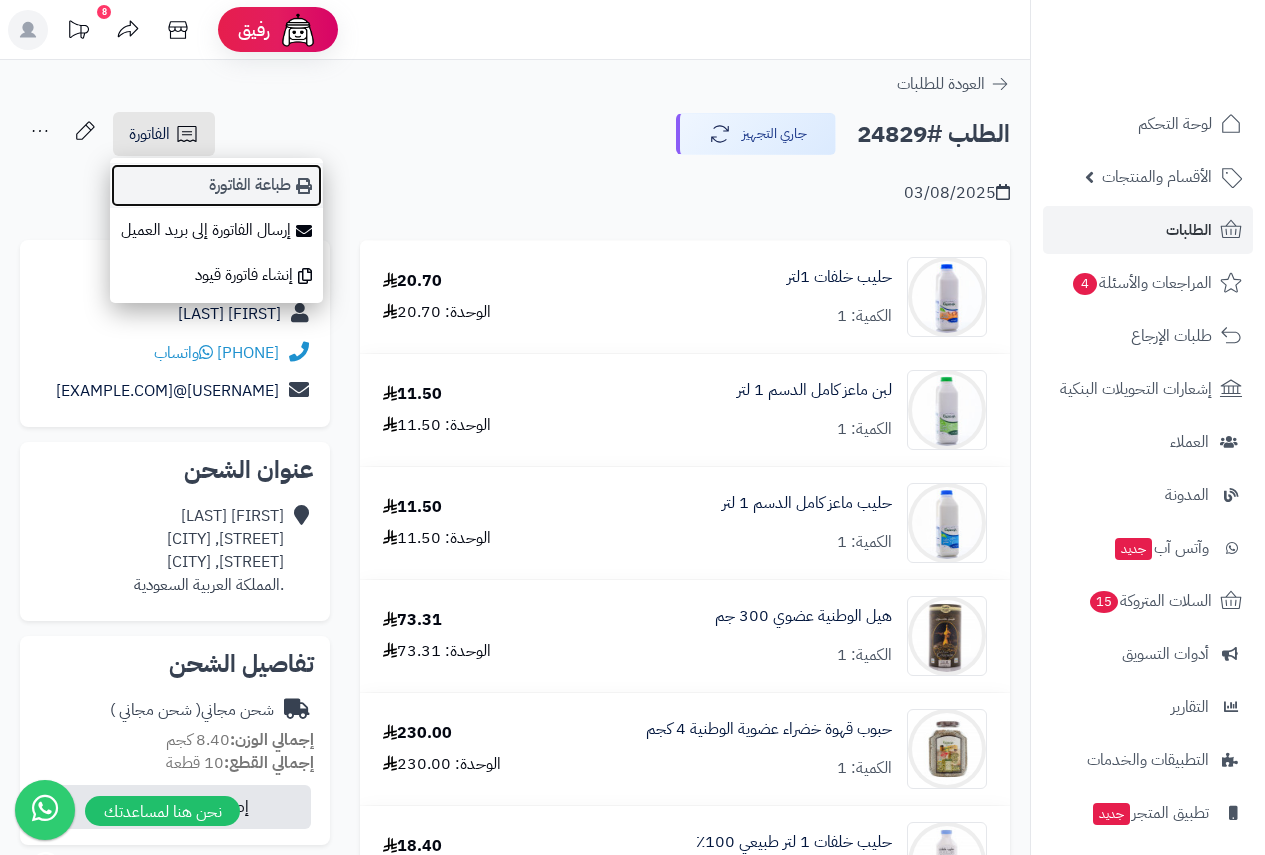 click on "طباعة الفاتورة" at bounding box center [216, 185] 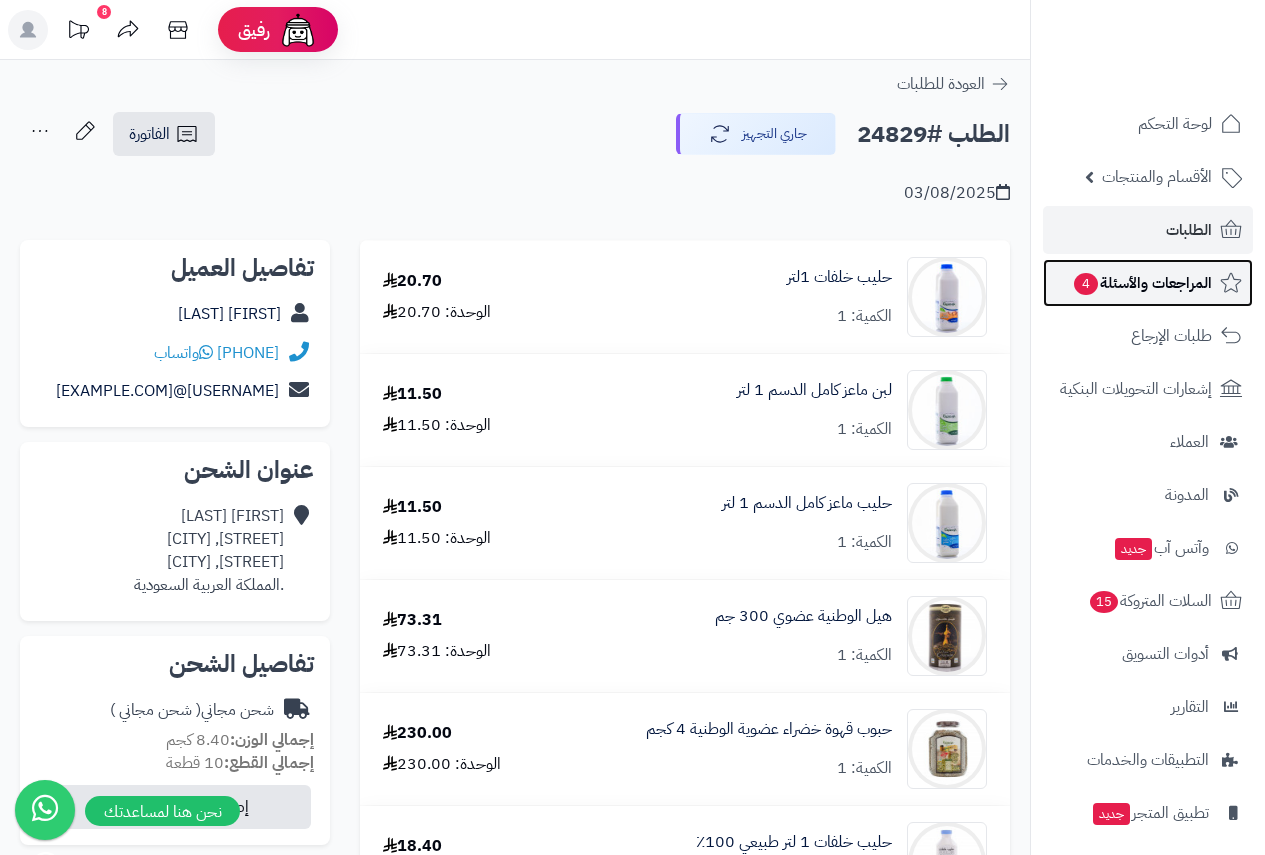 click on "المراجعات والأسئلة  4" at bounding box center (1142, 283) 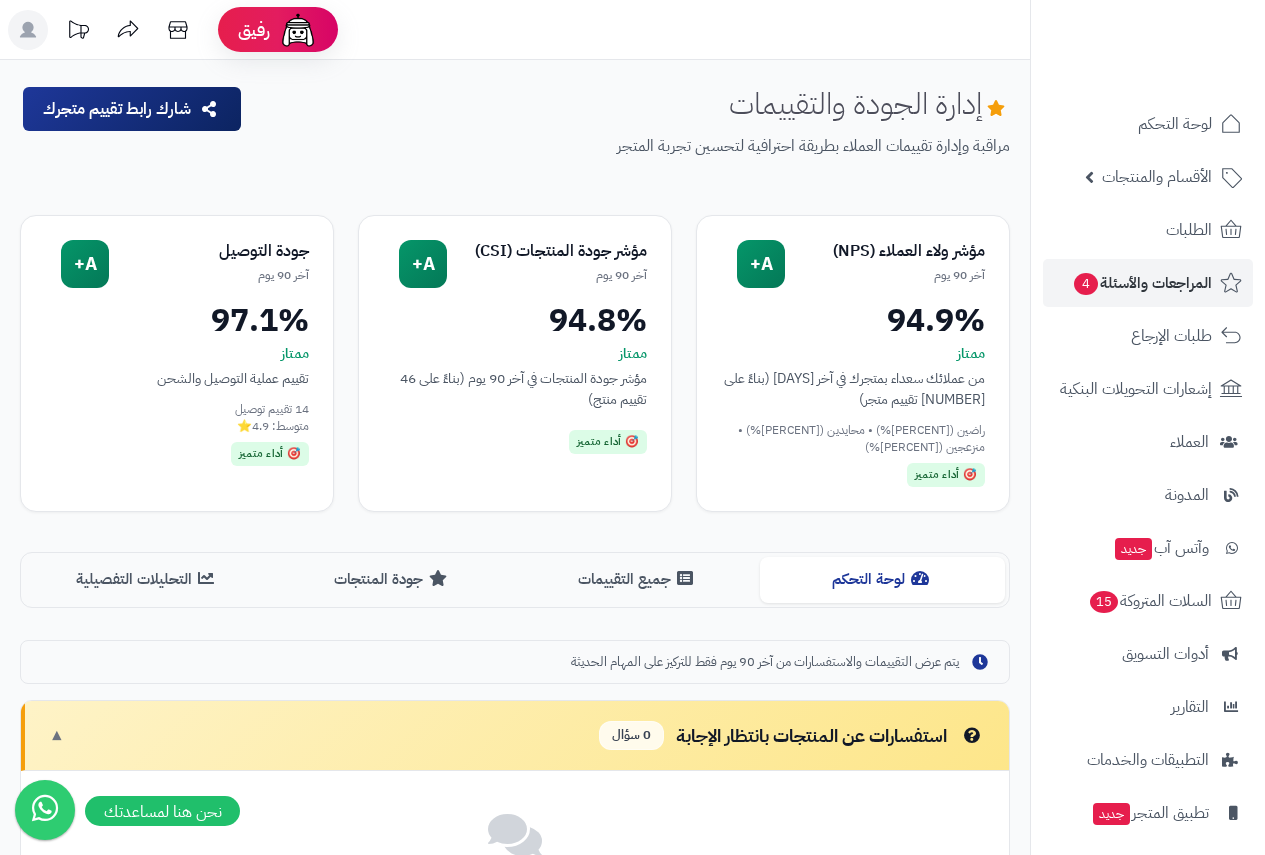 scroll, scrollTop: 0, scrollLeft: 0, axis: both 